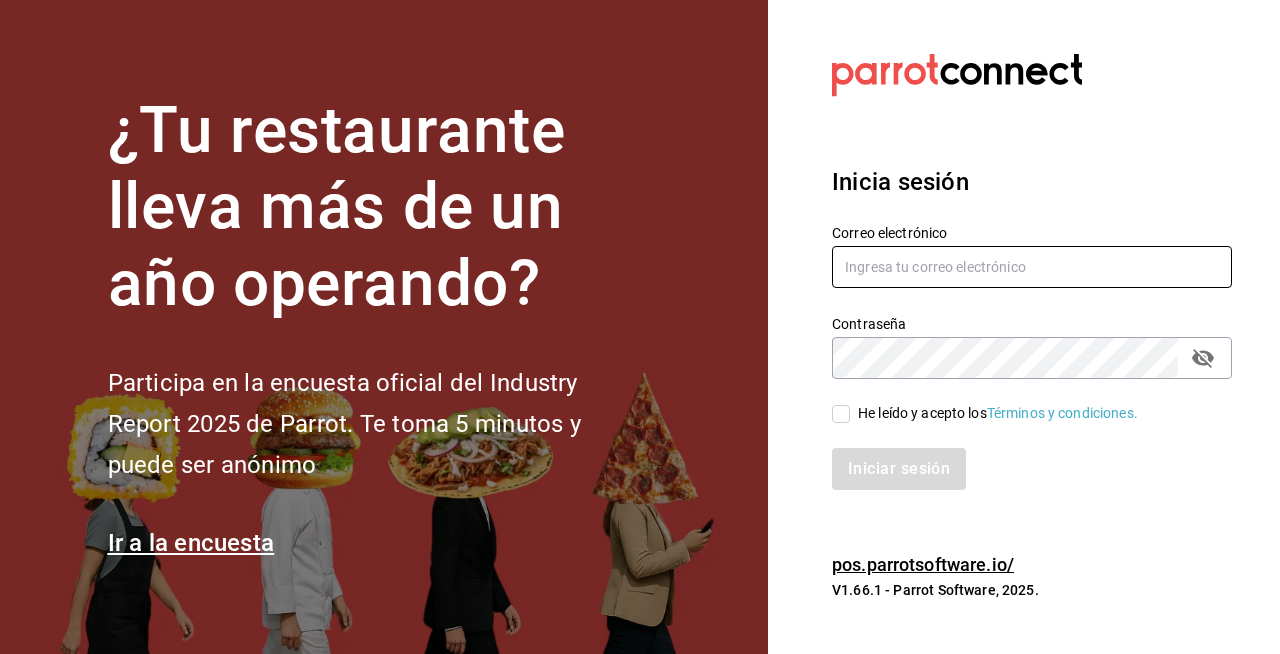 scroll, scrollTop: 0, scrollLeft: 0, axis: both 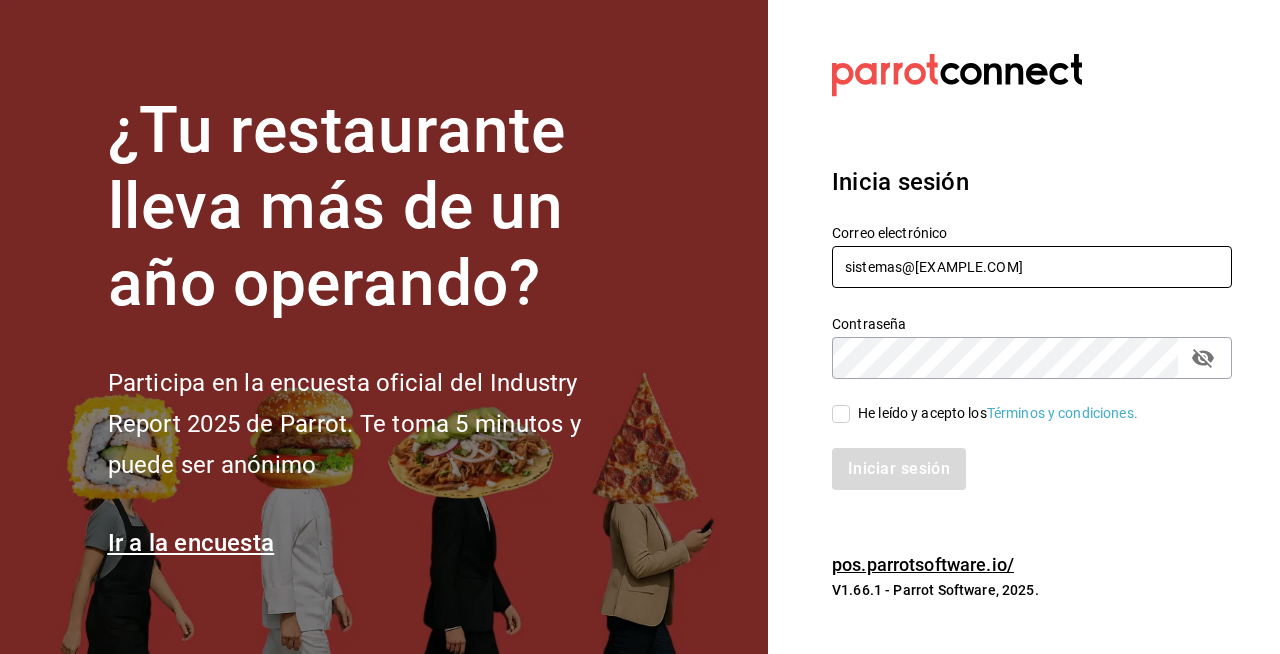 type on "sistemas@[EXAMPLE.COM]" 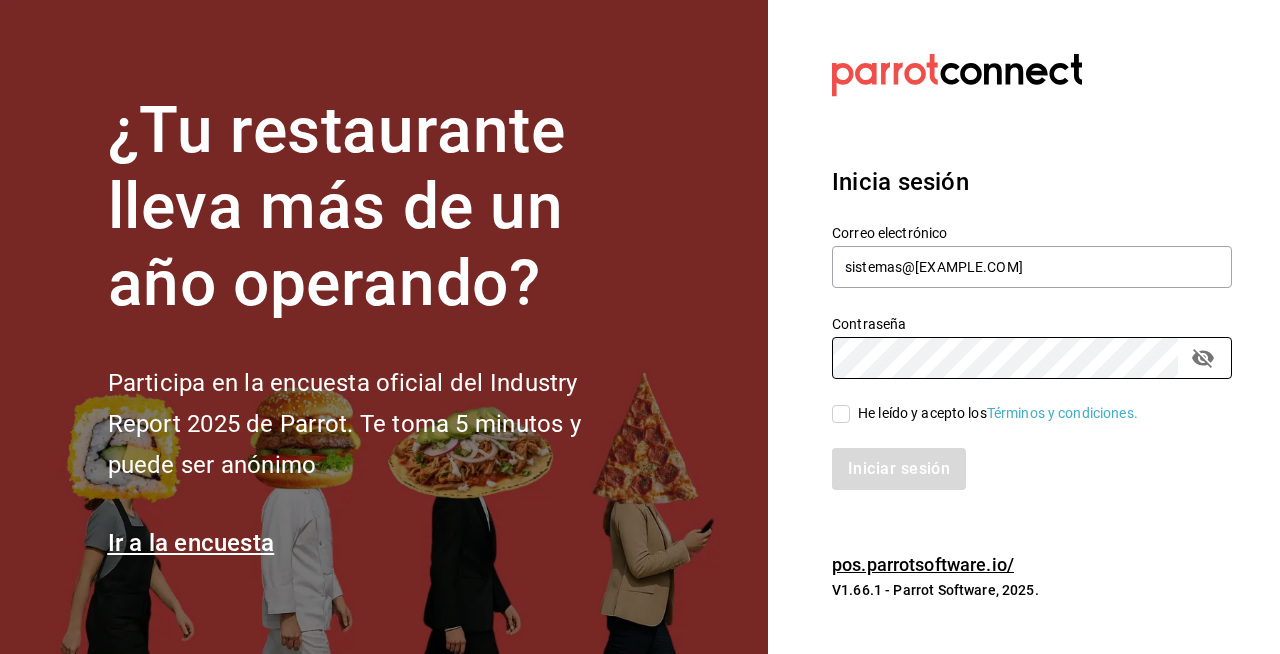 click on "He leído y acepto los  Términos y condiciones." at bounding box center [998, 413] 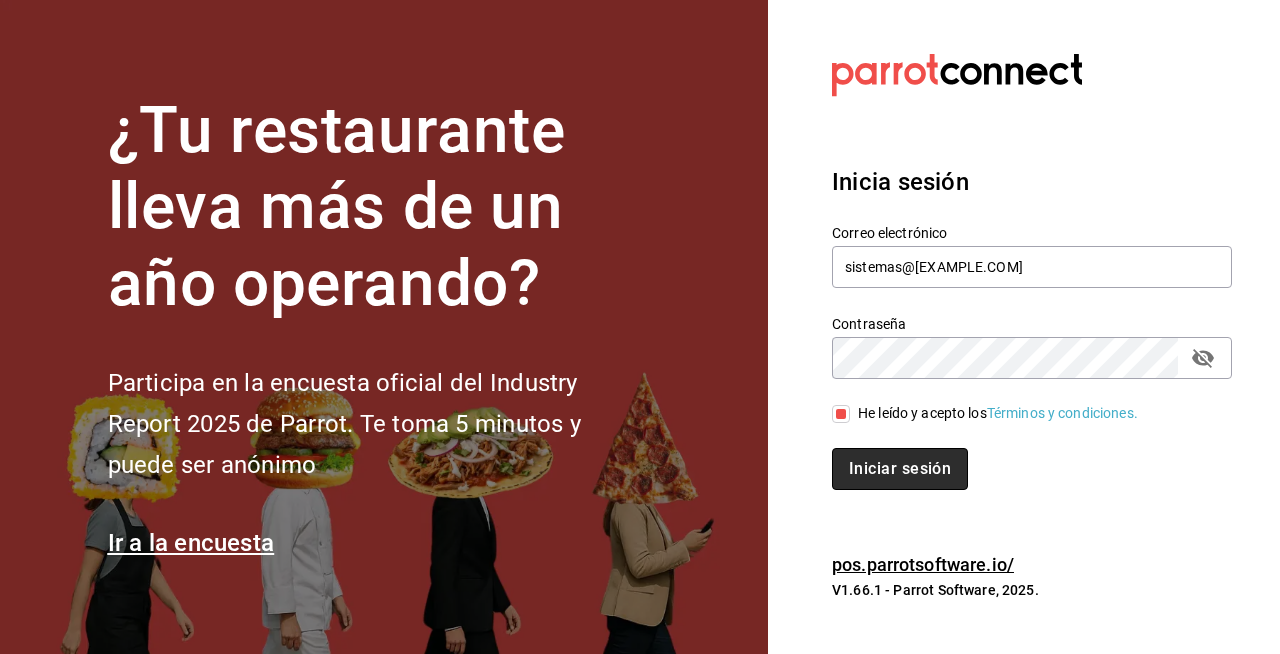 click on "Iniciar sesión" at bounding box center (900, 469) 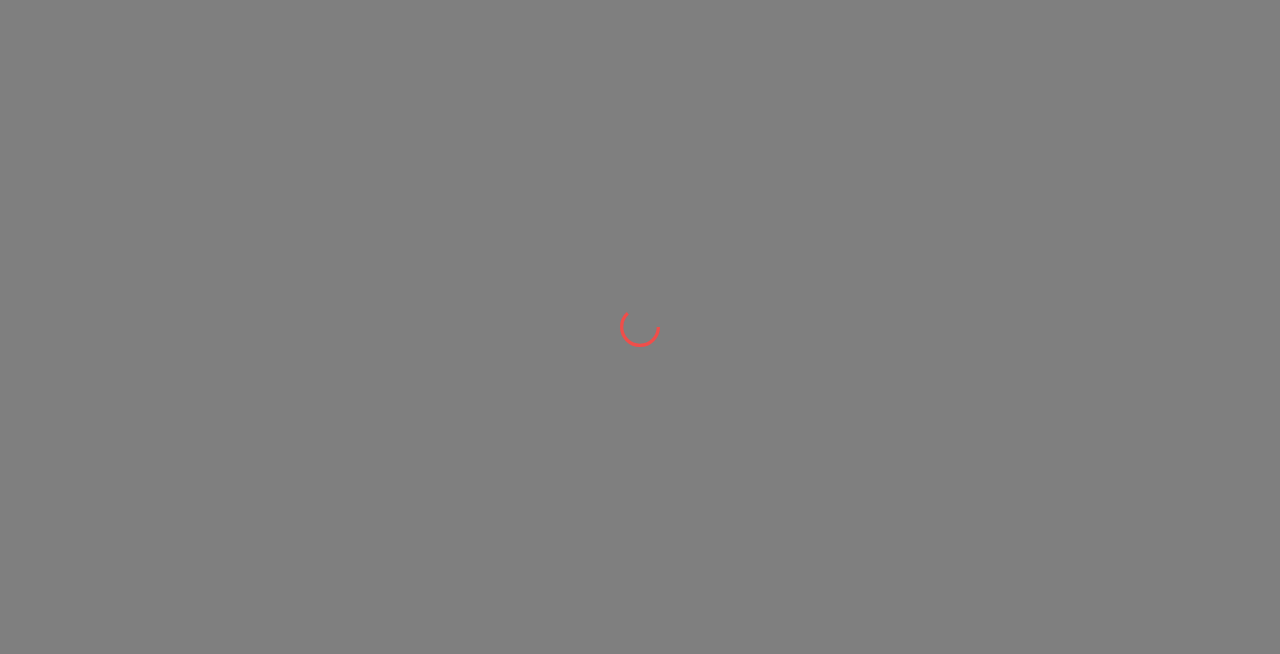 scroll, scrollTop: 0, scrollLeft: 0, axis: both 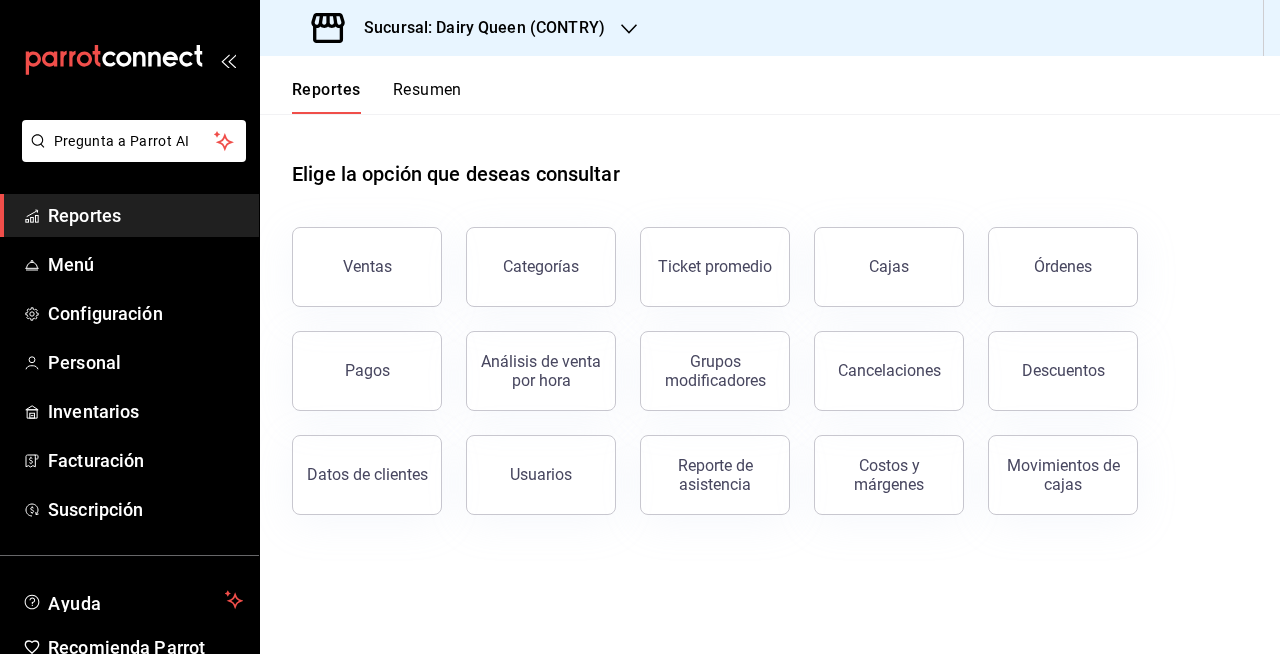 click on "Sucursal: Dairy Queen (CONTRY)" at bounding box center [476, 28] 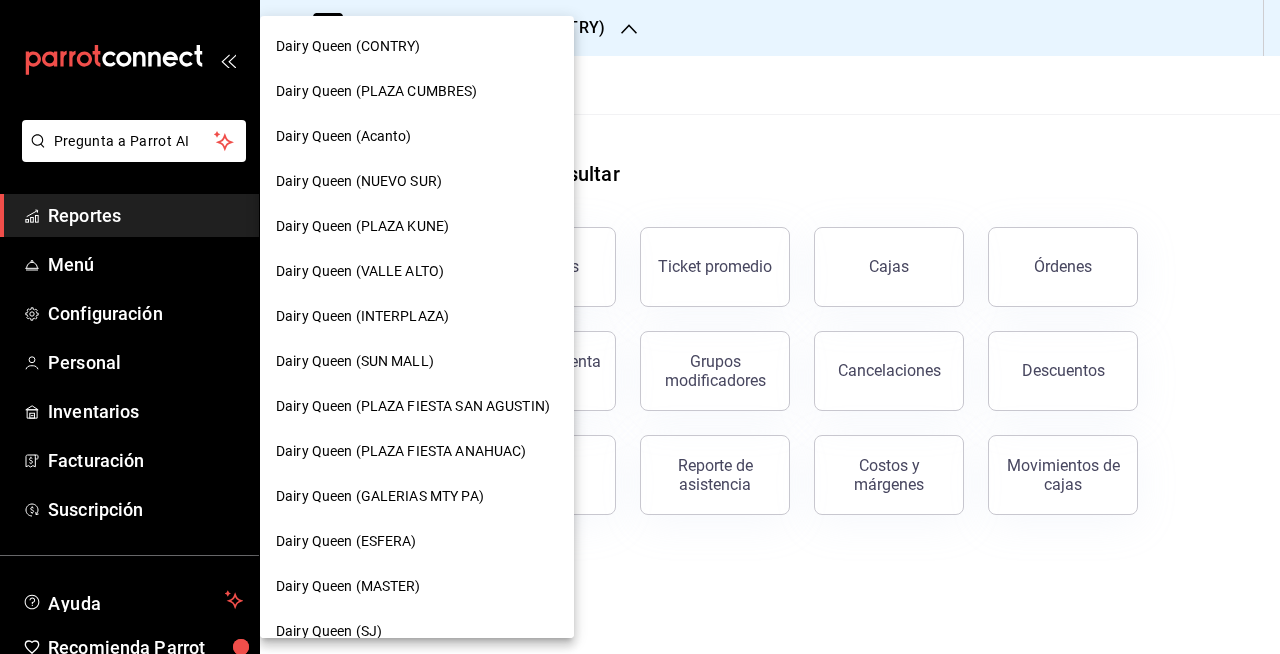 click at bounding box center (640, 327) 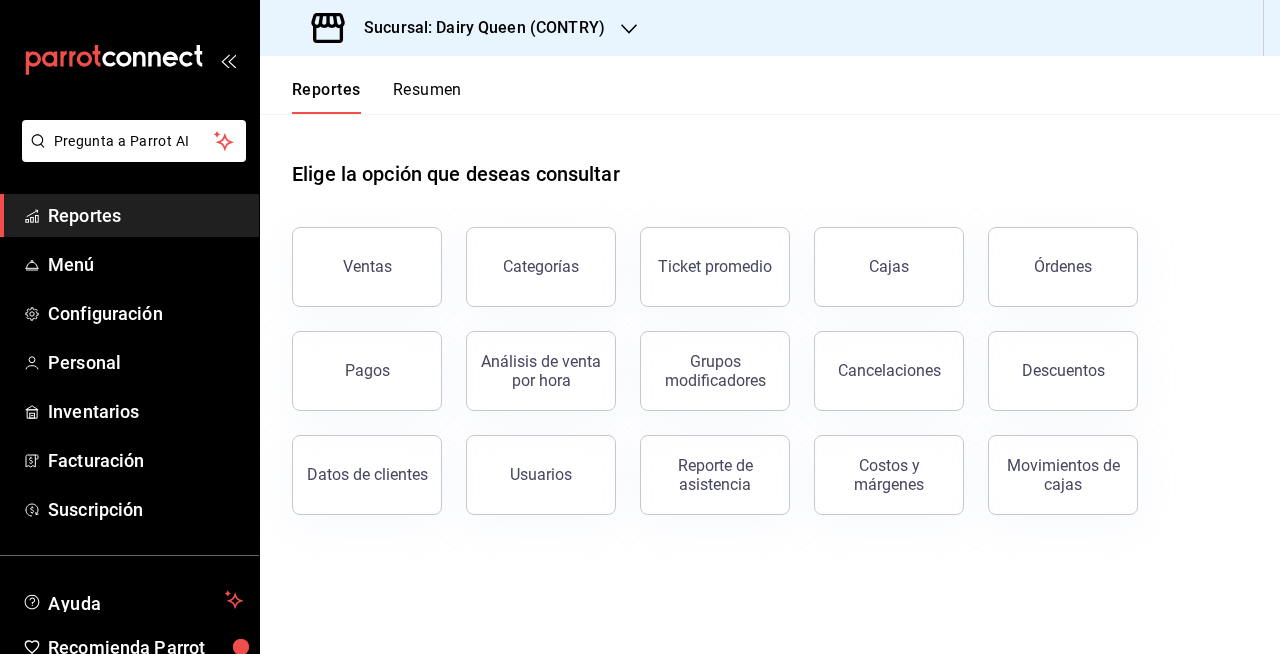 click on "Sucursal: Dairy Queen (CONTRY)" at bounding box center [476, 28] 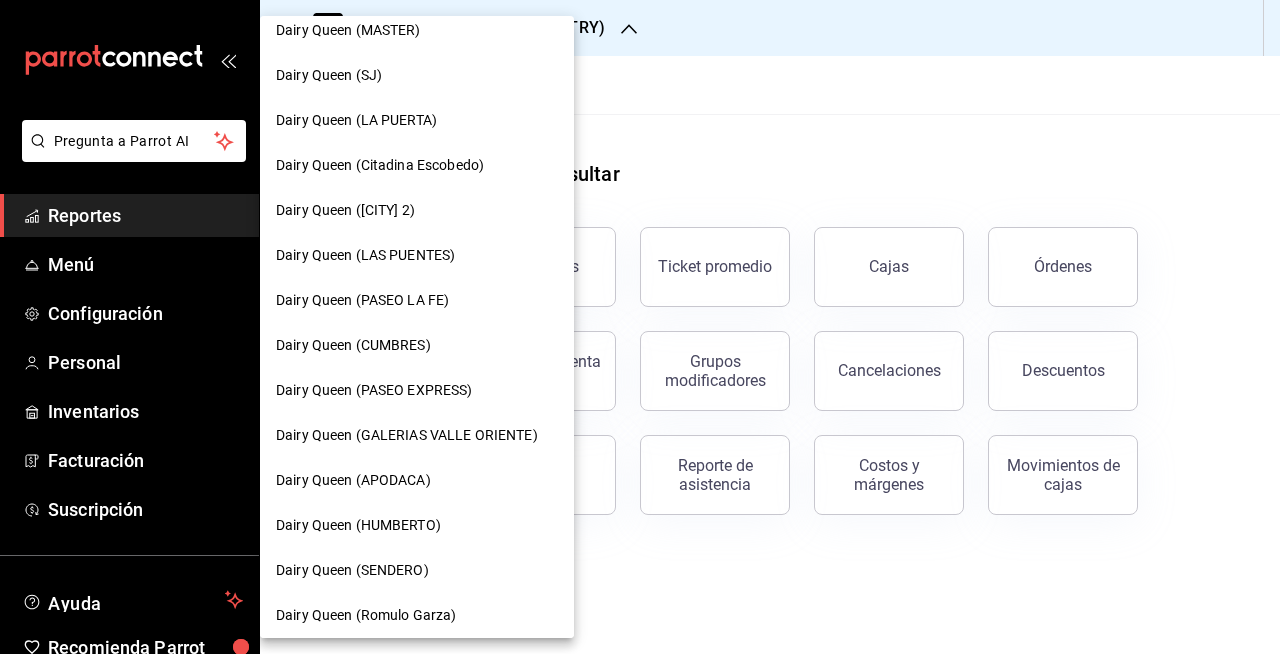 scroll, scrollTop: 789, scrollLeft: 0, axis: vertical 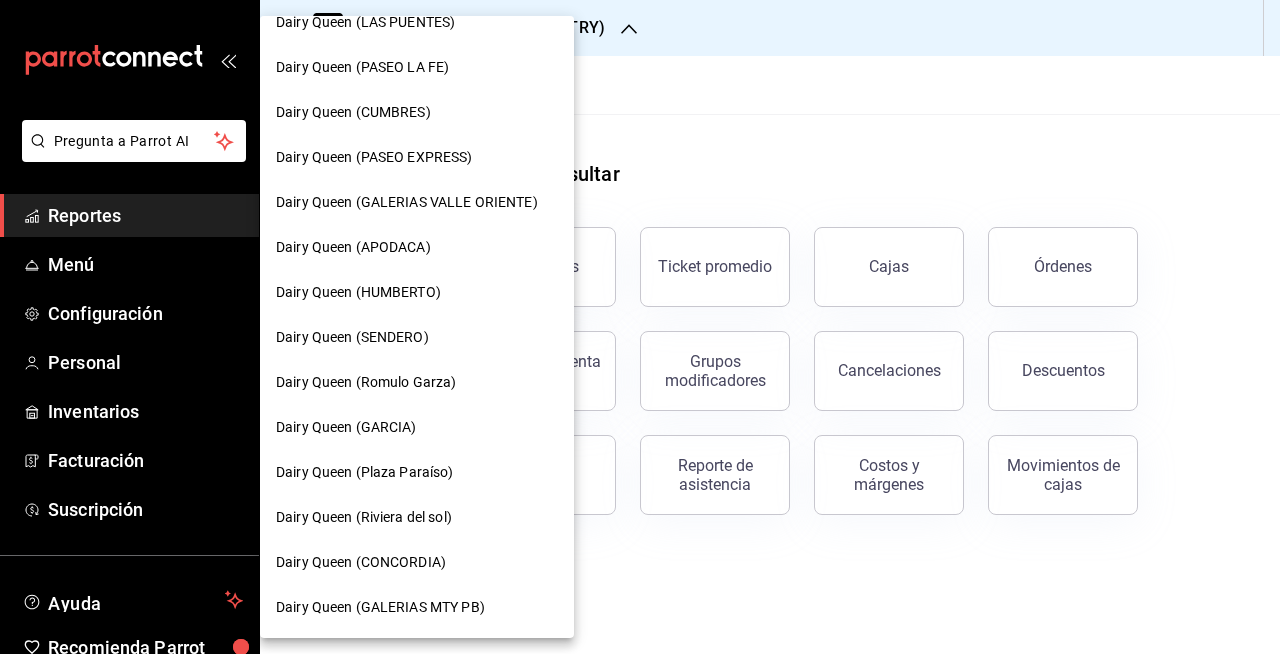 click at bounding box center (640, 327) 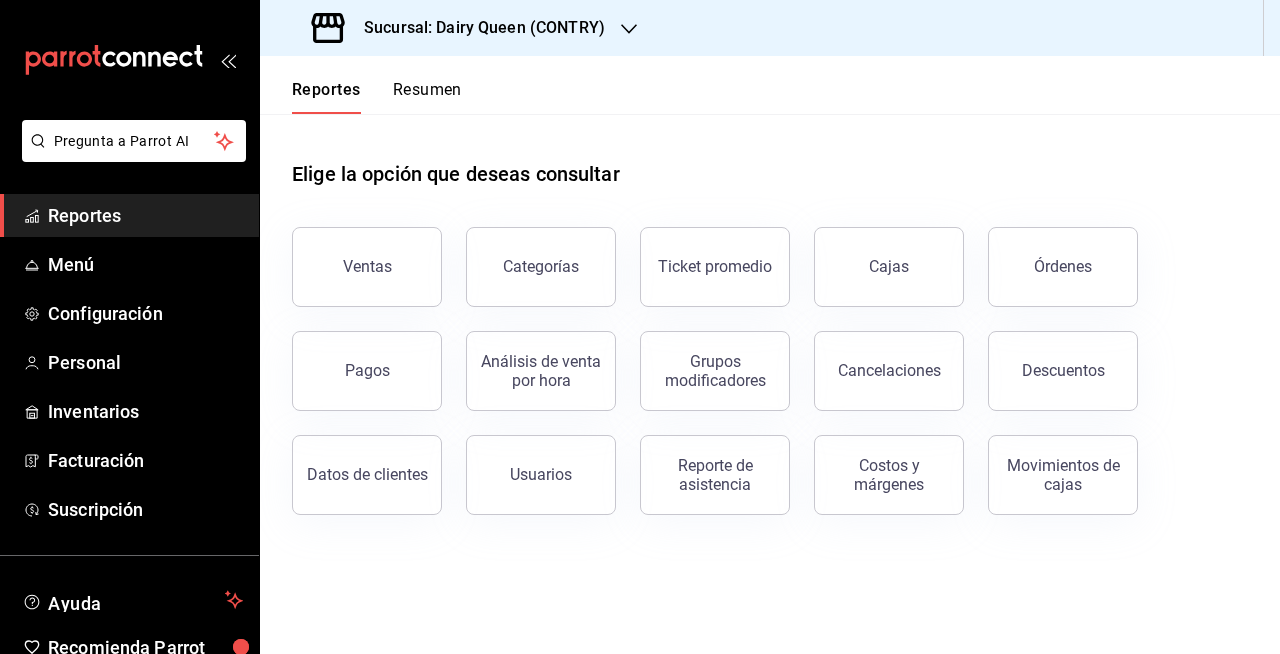 click on "Sucursal: Dairy Queen (CONTRY)" at bounding box center (476, 28) 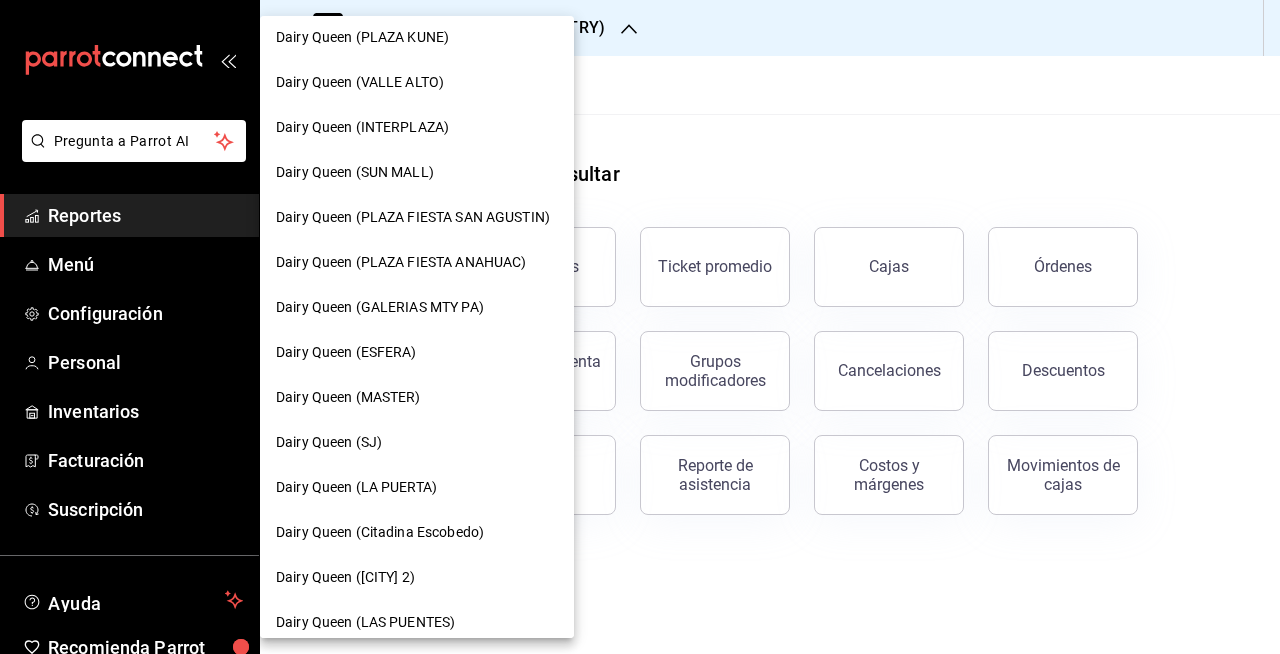 scroll, scrollTop: 0, scrollLeft: 0, axis: both 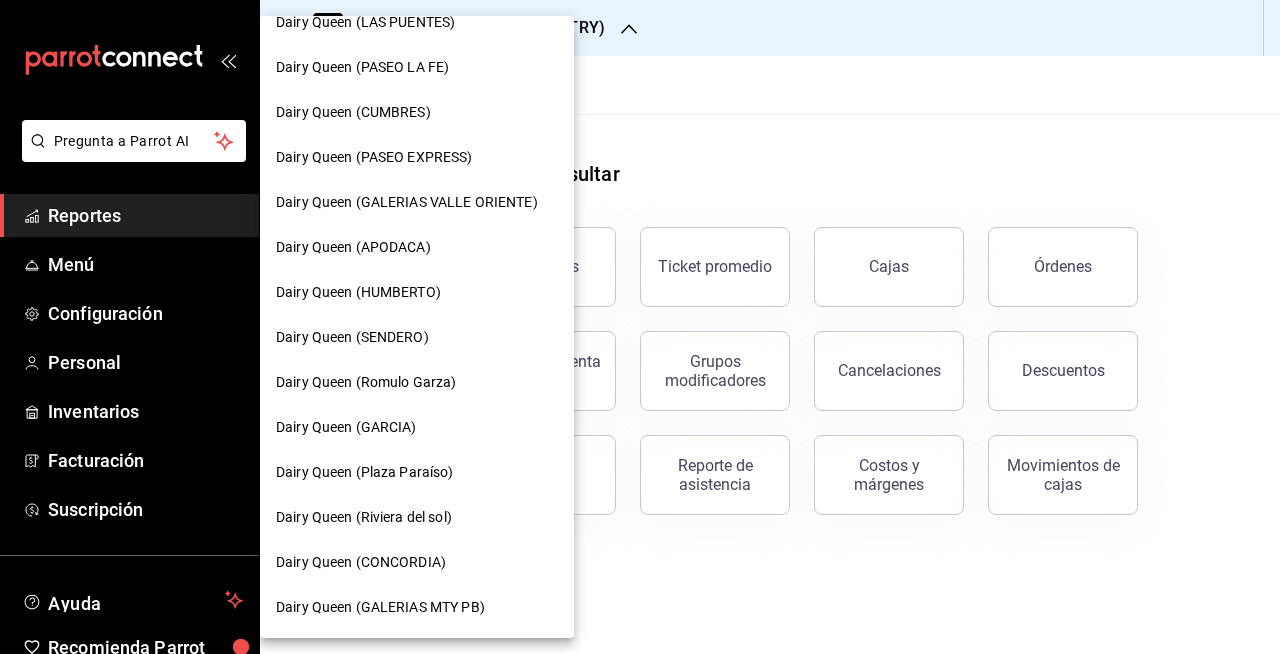 click on "Dairy Queen (GALERIAS MTY PB)" at bounding box center [380, 607] 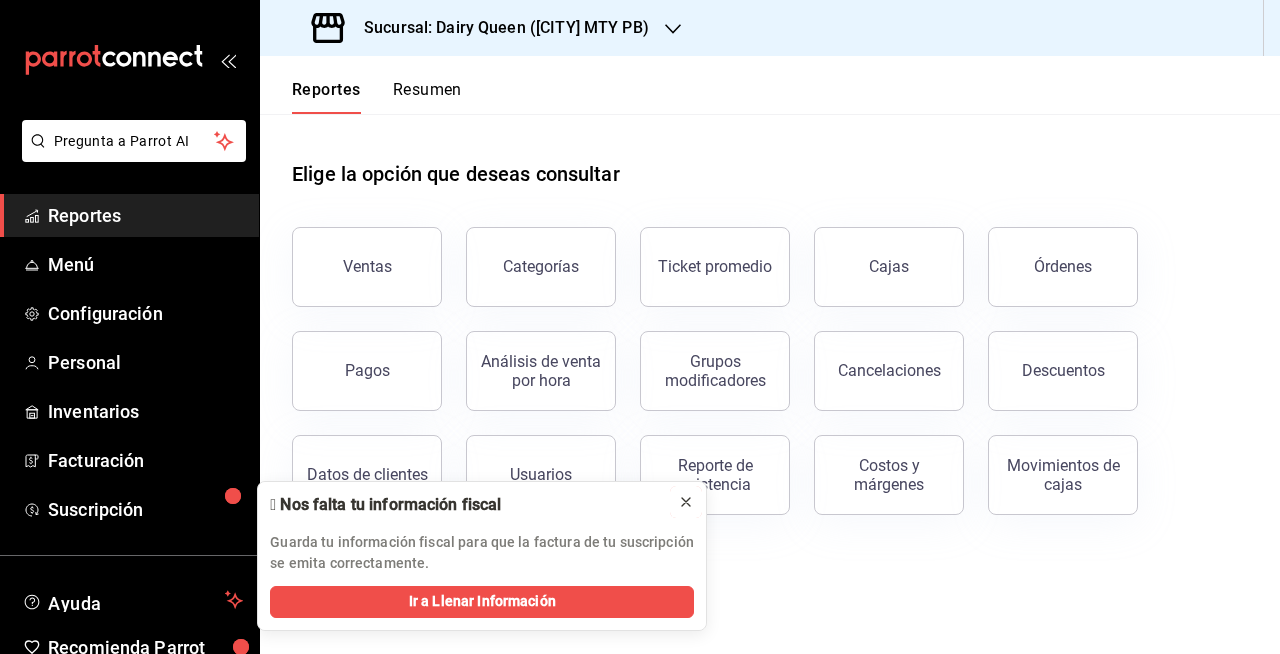click 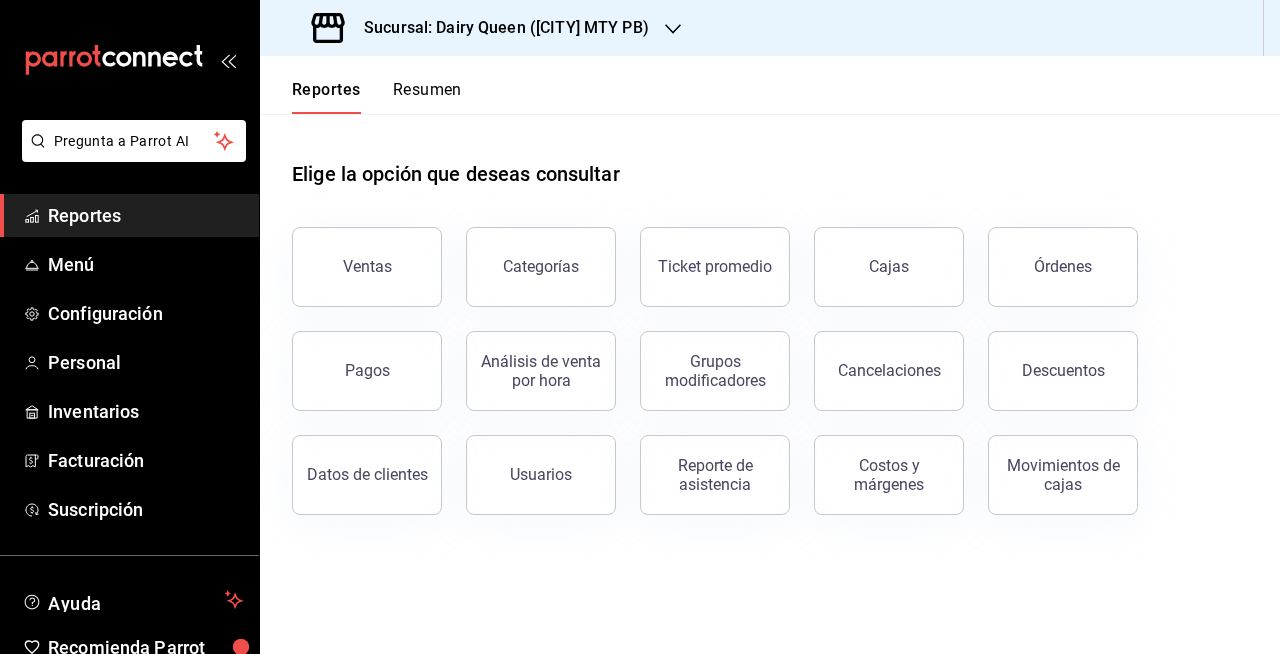 click on "Resumen" at bounding box center [427, 97] 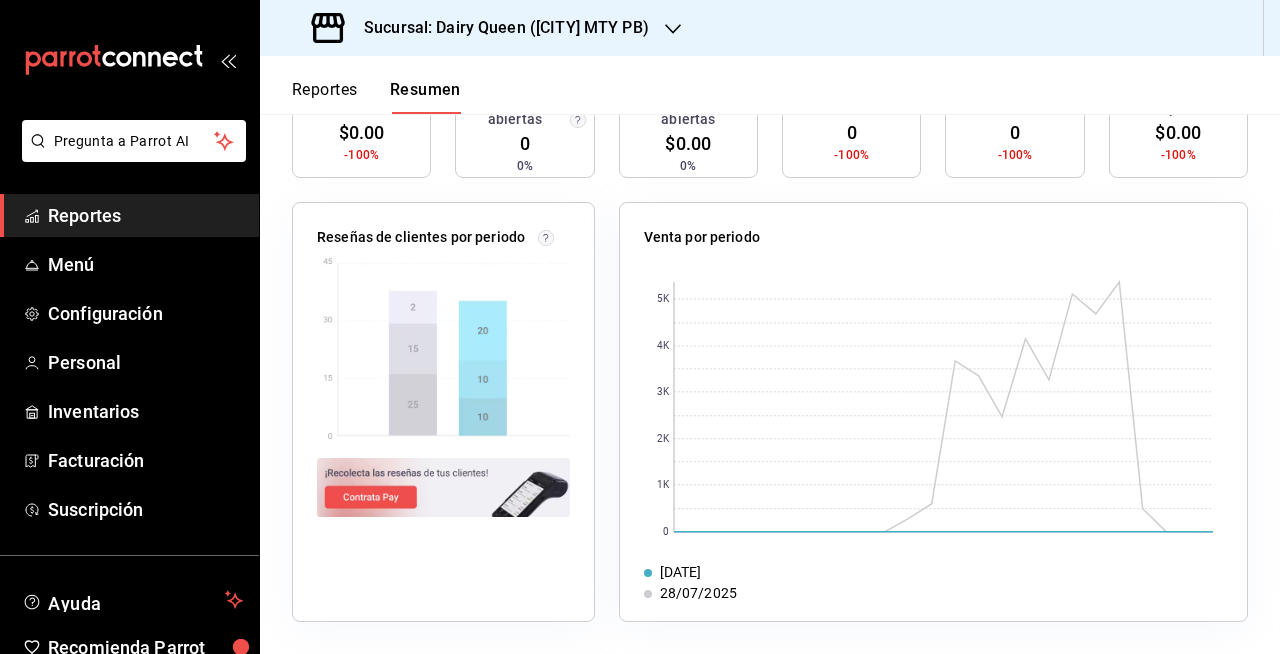 scroll, scrollTop: 0, scrollLeft: 0, axis: both 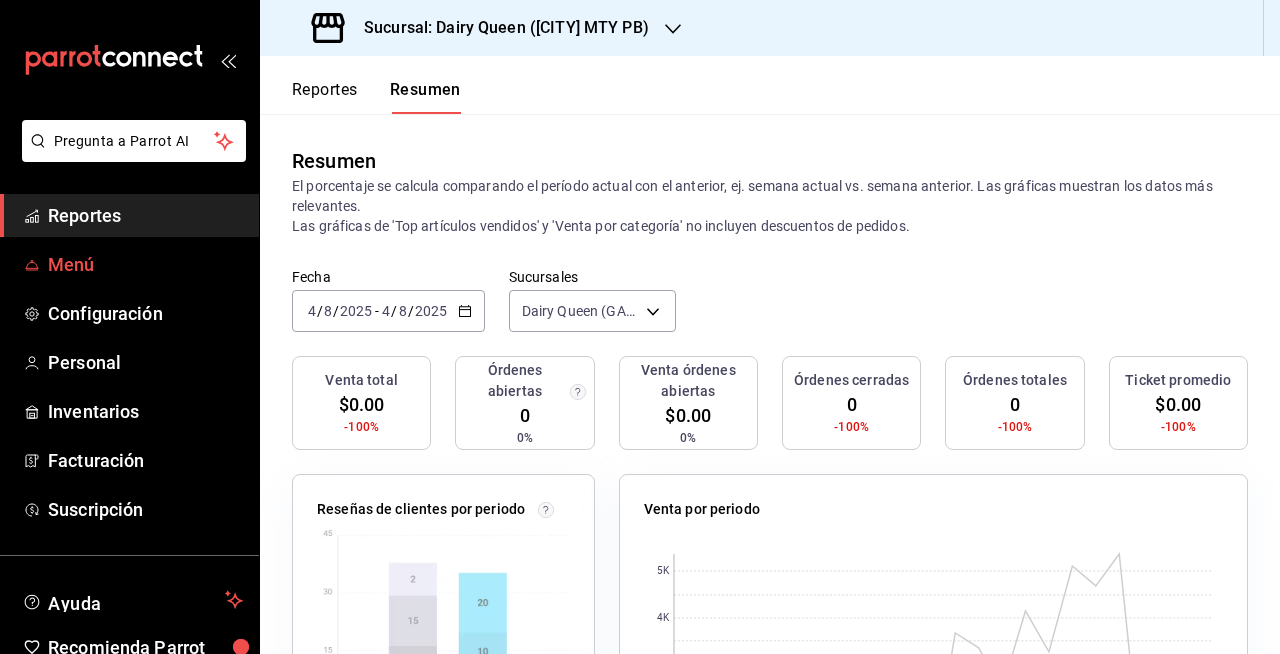 click on "Menú" at bounding box center [145, 264] 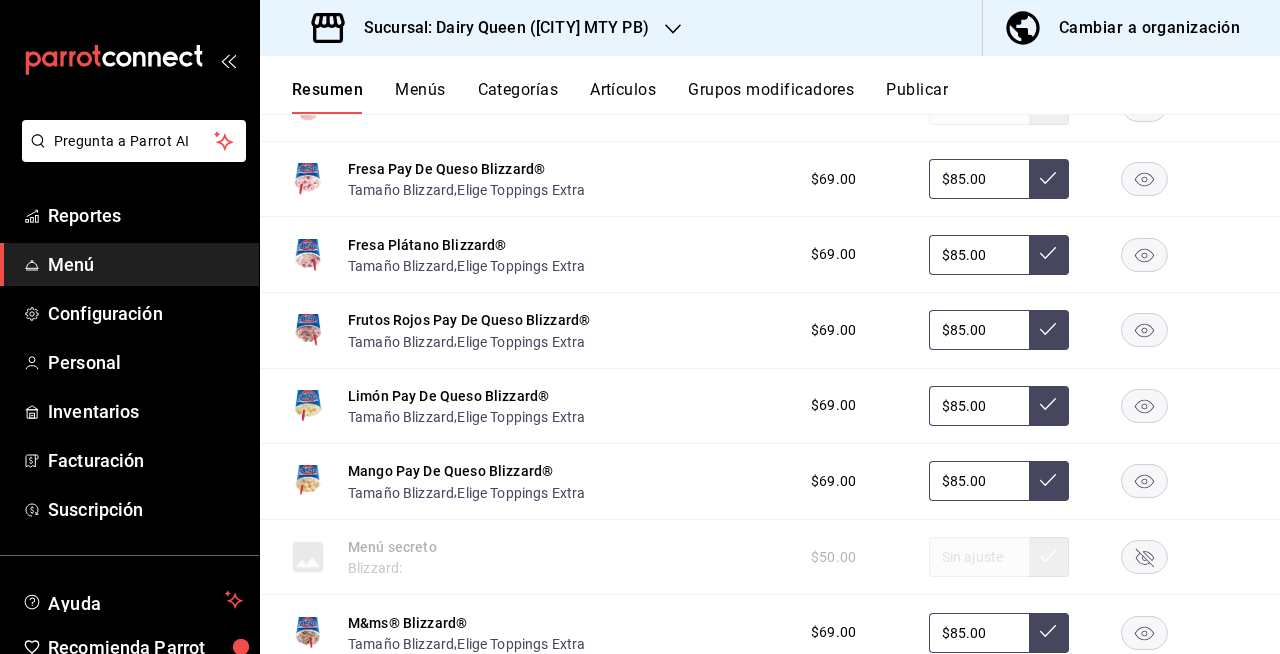 scroll, scrollTop: 1800, scrollLeft: 0, axis: vertical 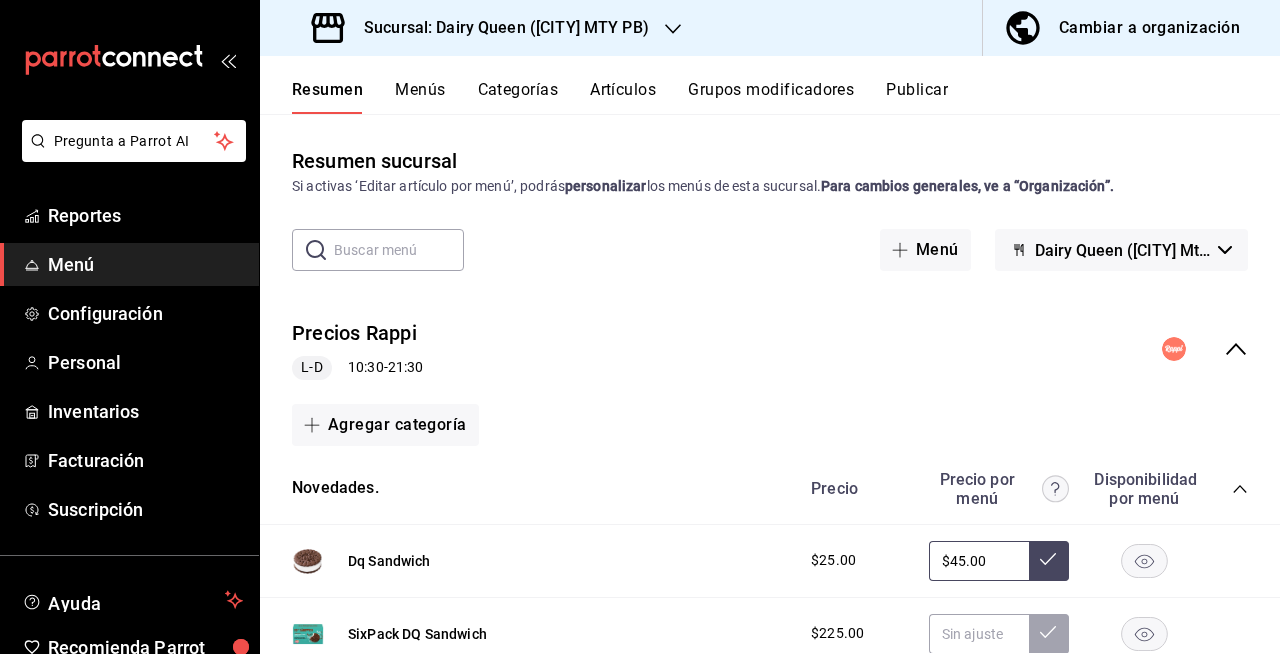 click on "Menús" at bounding box center [420, 97] 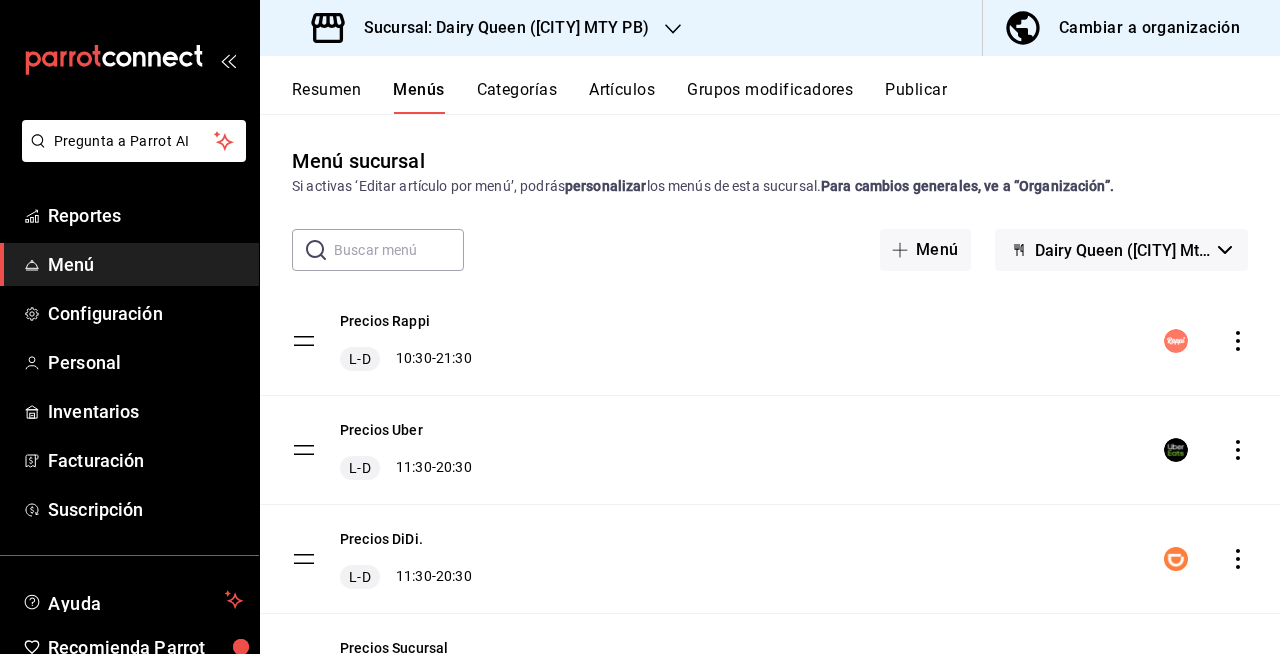 click 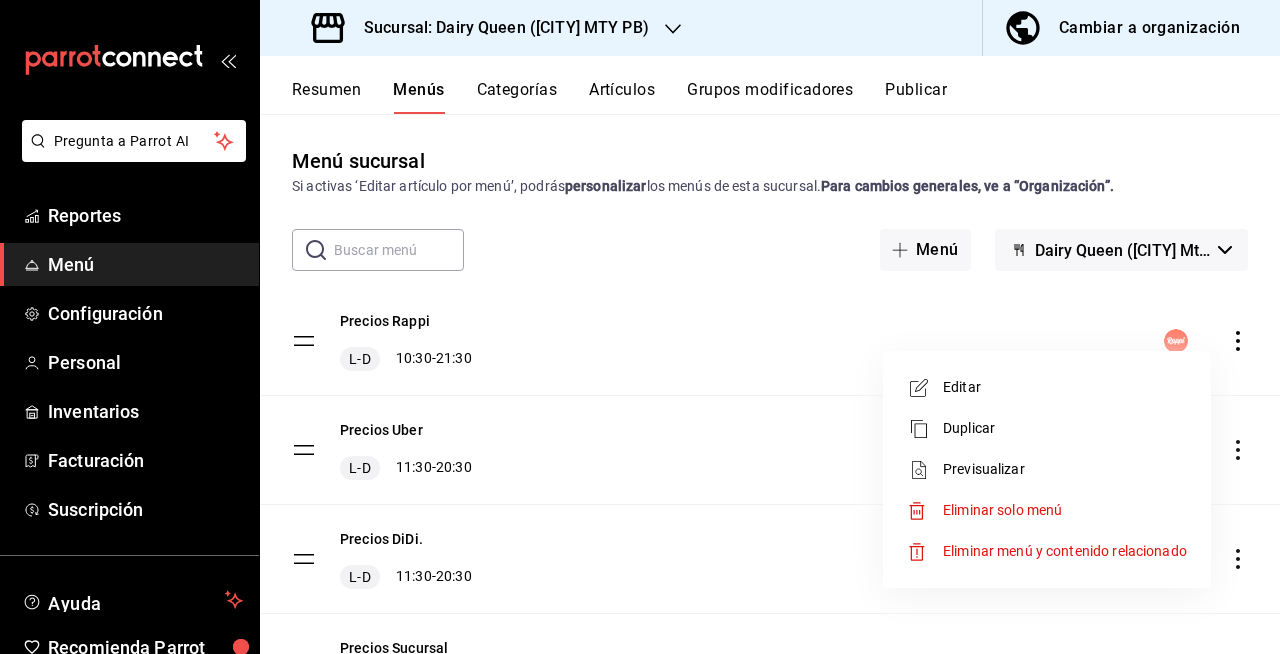 click on "Editar" at bounding box center (1065, 387) 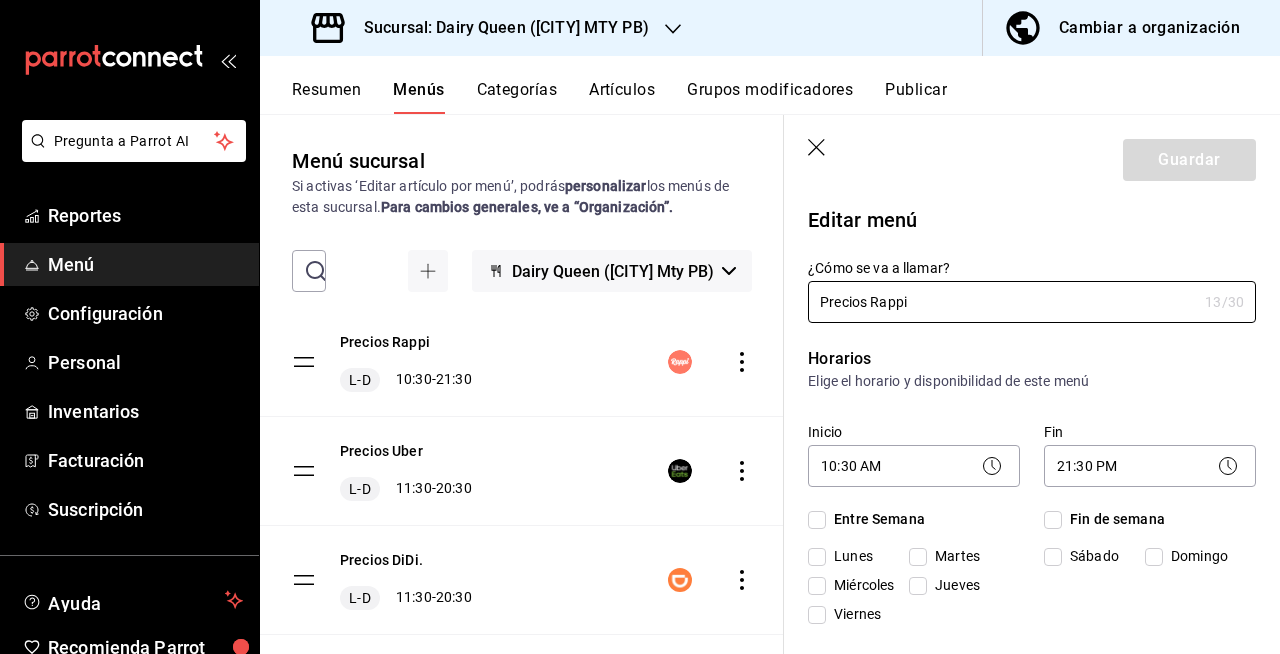 checkbox on "true" 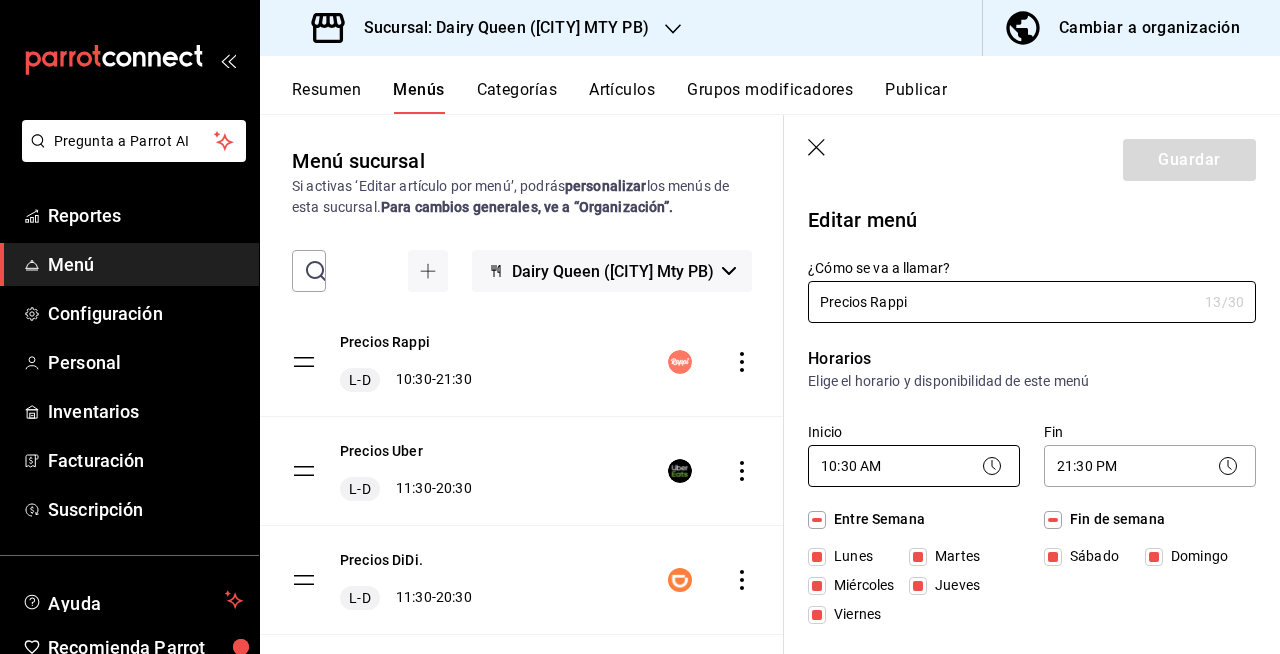 click on "Pregunta a Parrot AI Reportes   Menú   Configuración   Personal   Inventarios   Facturación   Suscripción   Ayuda Recomienda Parrot   [FIRST] [LAST]   Sugerir nueva función   Sucursal: Dairy Queen ([CITY] MTY PB) Cambiar a organización Resumen Menús Categorías Artículos Grupos modificadores Publicar Menú sucursal Si activas ‘Editar artículo por menú’, podrás  personalizar  los menús de esta sucursal.  Para cambios generales, ve a “Organización”. ​ ​ Dairy Queen ([CITY] Mty PB) Precios Rappi L-D 10:30  -  21:30 Precios Uber L-D 11:30  -  20:30 Precios DiDi. L-D 11:30  -  20:30 Precios Sucursal L-D 00:00  -  23:59 Guardar Editar menú ¿Cómo se va a llamar? Precios Rappi 13 /30 ¿Cómo se va a llamar? Horarios Elige el horario y disponibilidad de este menú Inicio 10:30 AM 10:30 Fin 21:30 PM 21:30 Entre Semana Lunes Martes Miércoles Jueves Viernes Fin de semana Sábado Domingo Agregar horario Categorías Selecciona una categoría existente Novedades. Blizzard® Pasteles Uber Eats" at bounding box center (640, 327) 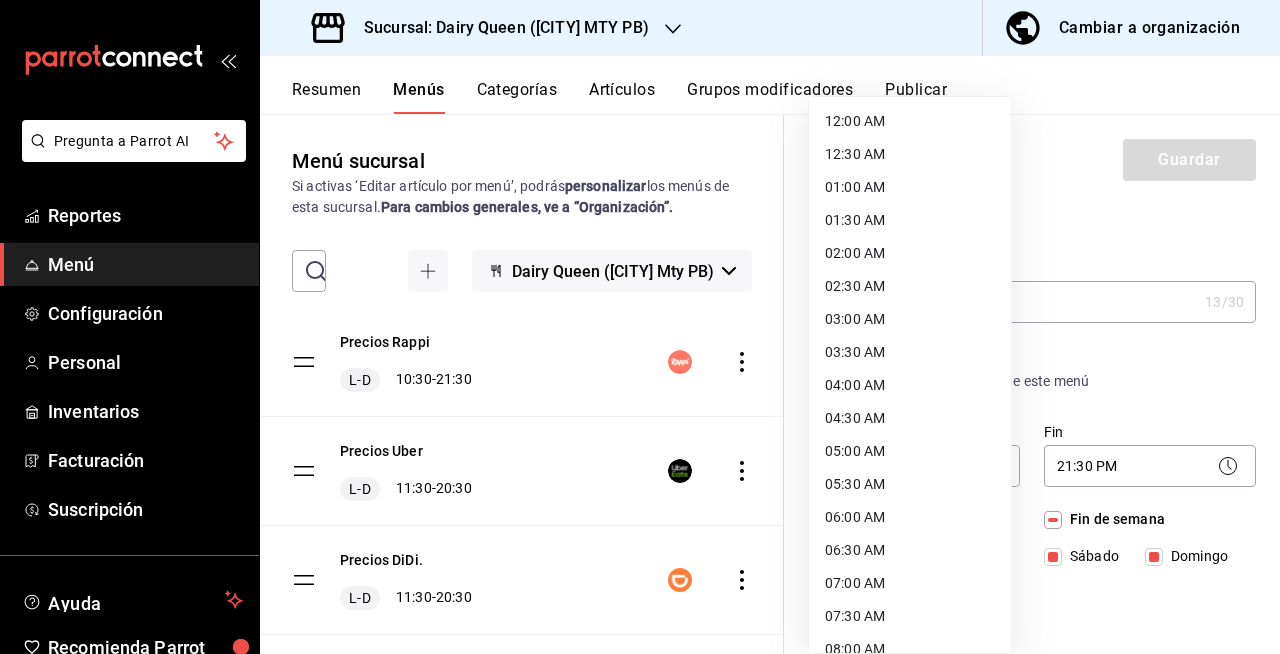 scroll, scrollTop: 439, scrollLeft: 0, axis: vertical 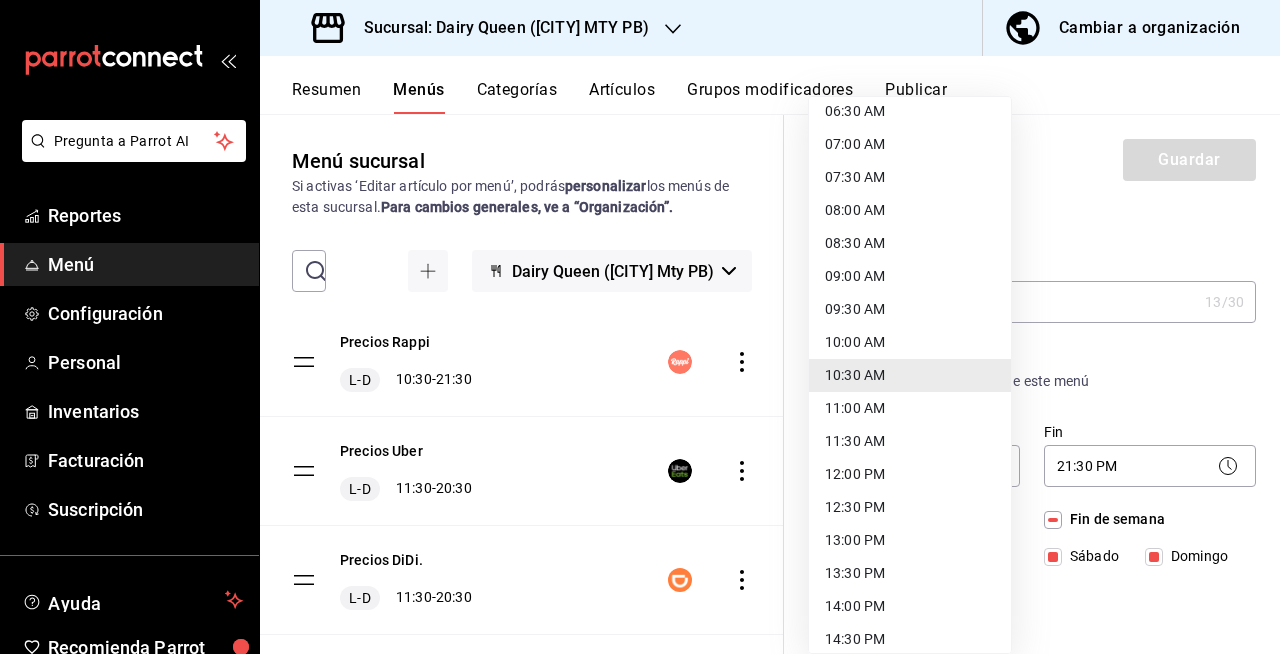 drag, startPoint x: 935, startPoint y: 435, endPoint x: 949, endPoint y: 434, distance: 14.035668 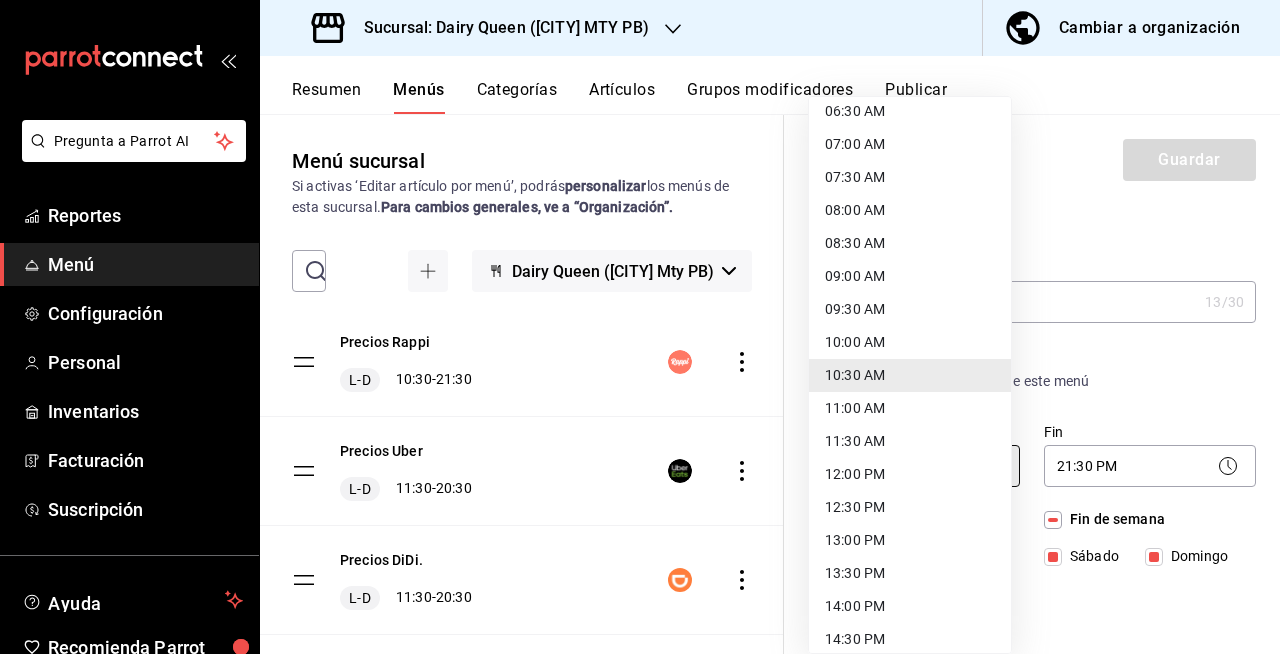 type on "11:30" 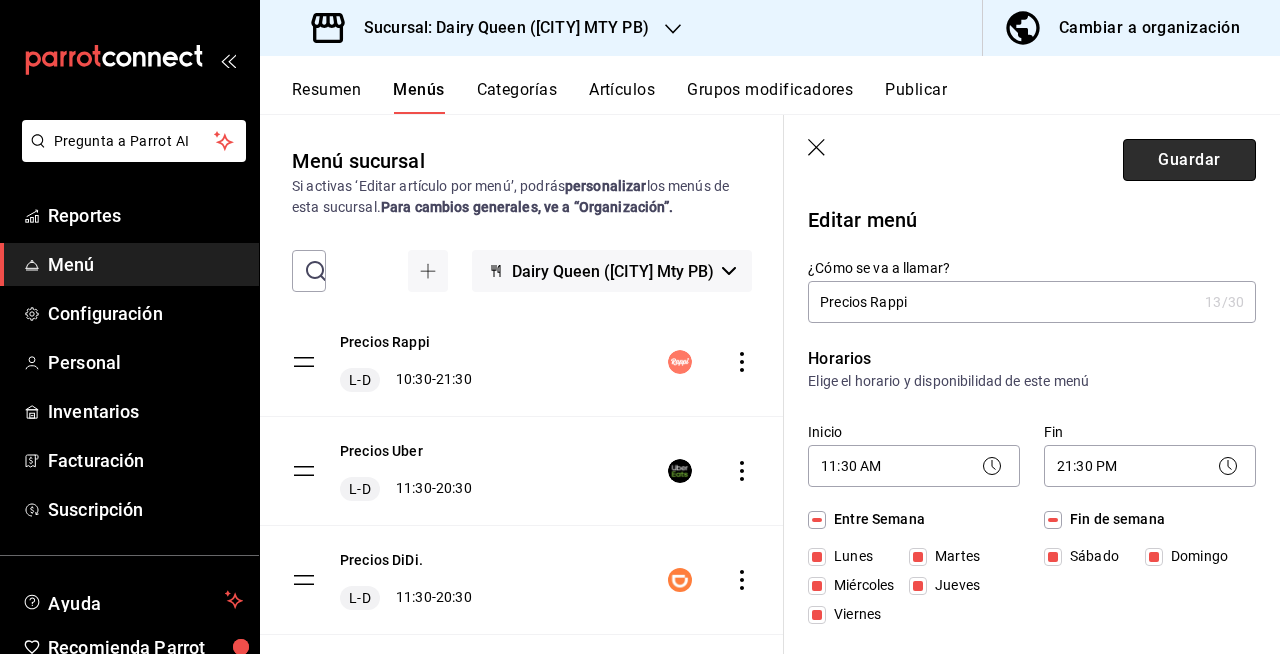 click on "Guardar" at bounding box center (1189, 160) 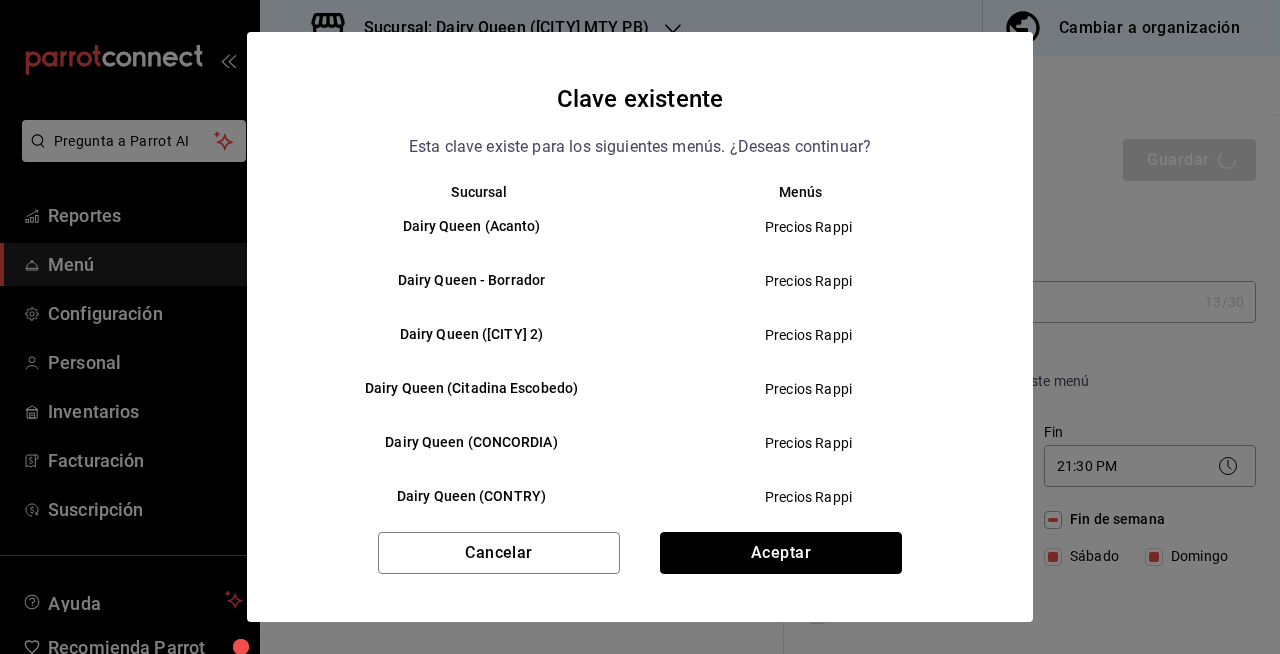 drag, startPoint x: 851, startPoint y: 550, endPoint x: 861, endPoint y: 552, distance: 10.198039 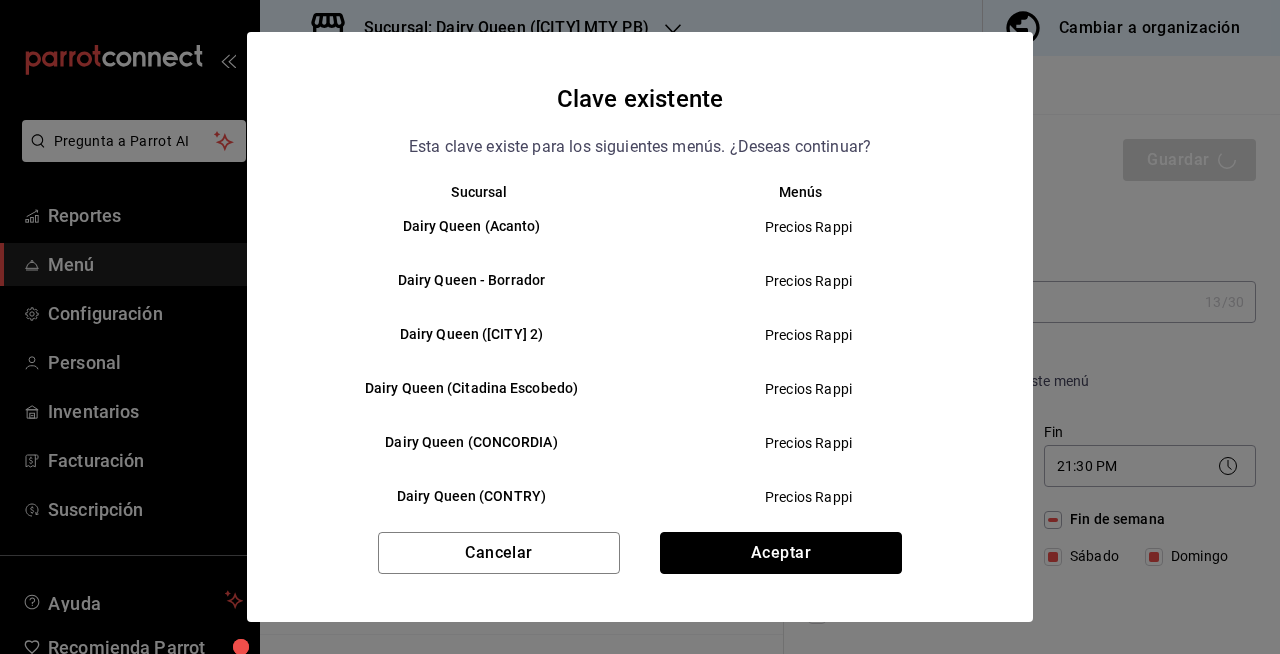 click on "Aceptar" at bounding box center (781, 553) 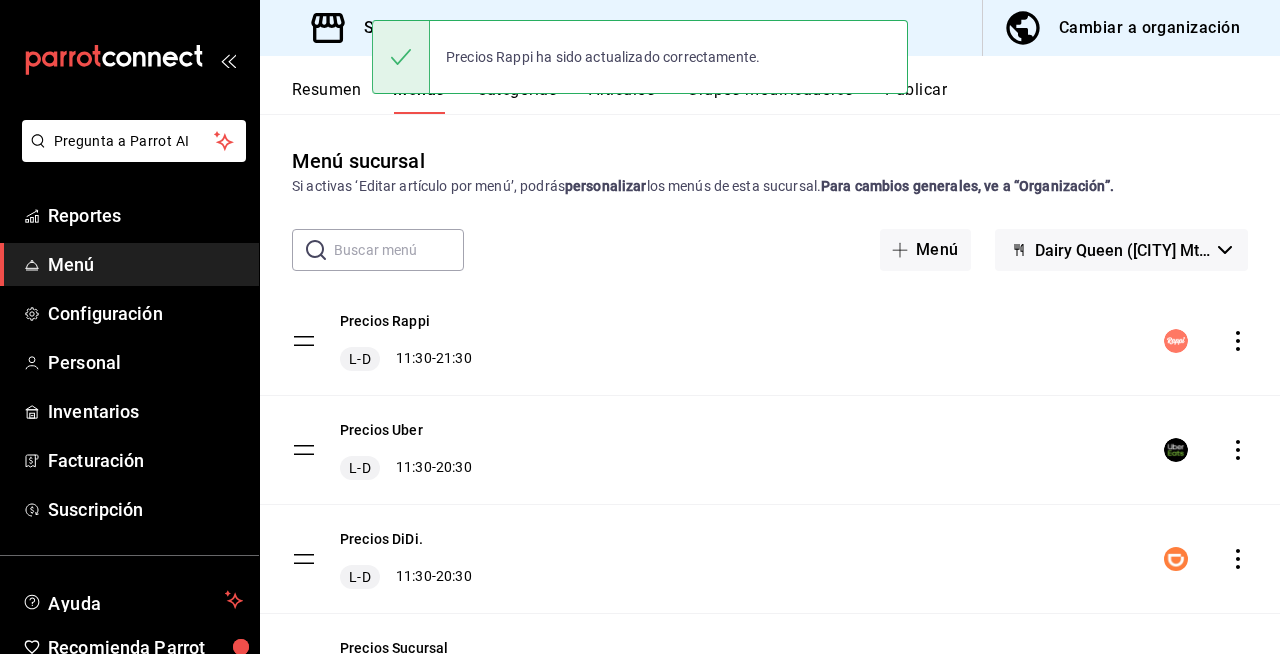 drag, startPoint x: 708, startPoint y: 165, endPoint x: 898, endPoint y: 124, distance: 194.37335 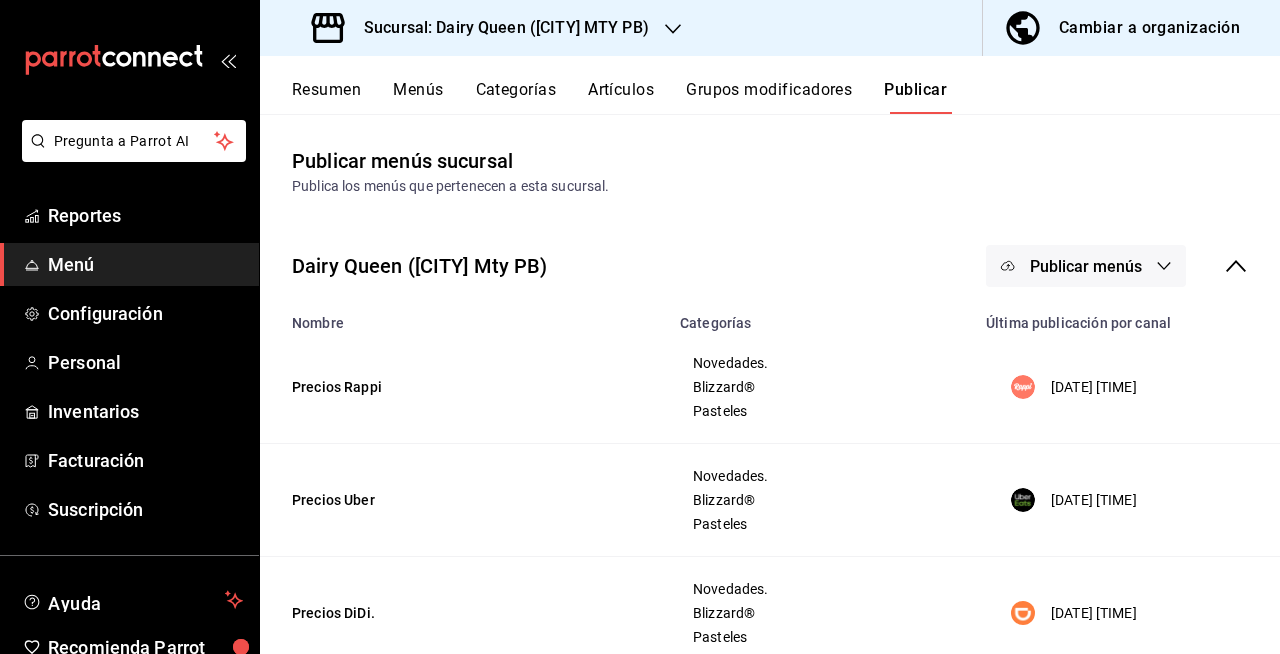 click on "Publicar menús" at bounding box center (1086, 266) 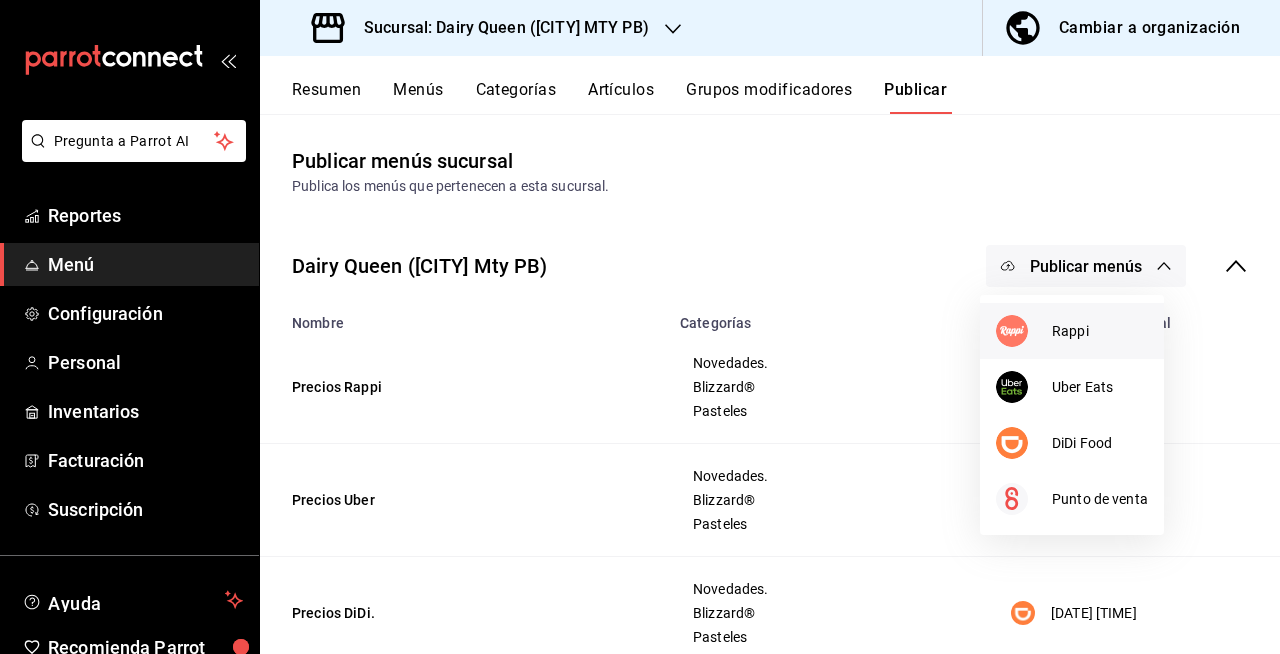 click on "Rappi" at bounding box center (1072, 331) 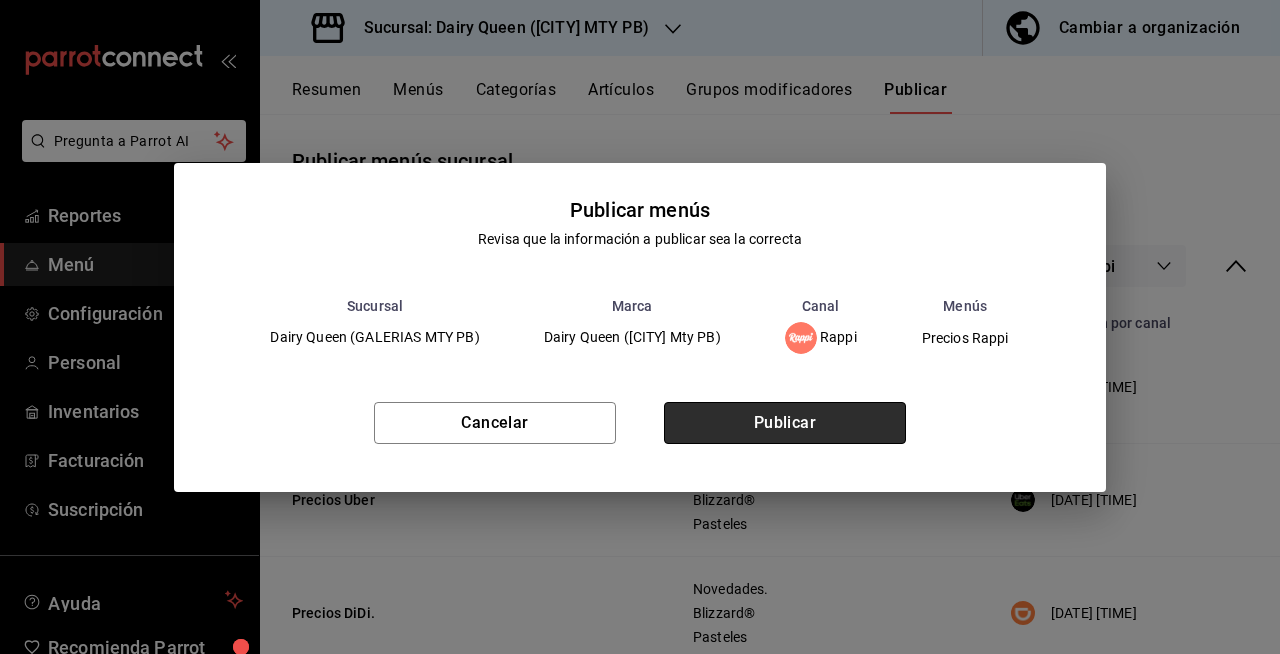 click on "Publicar" at bounding box center (785, 423) 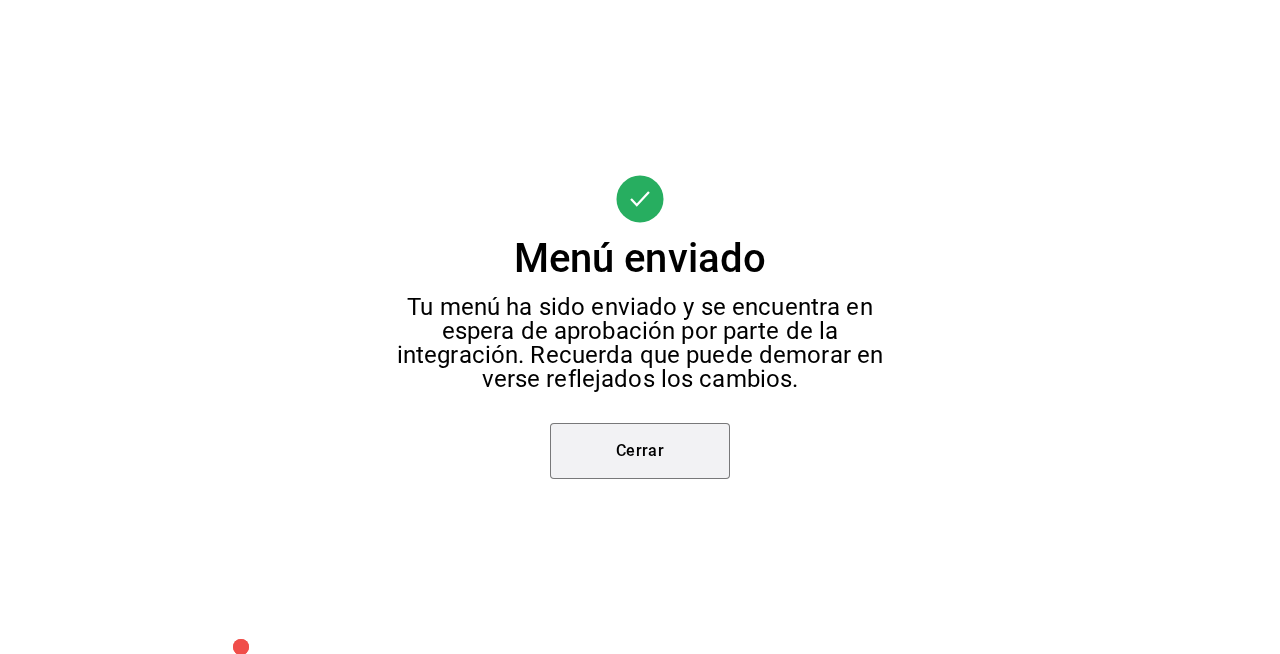 click on "Cerrar" at bounding box center [640, 451] 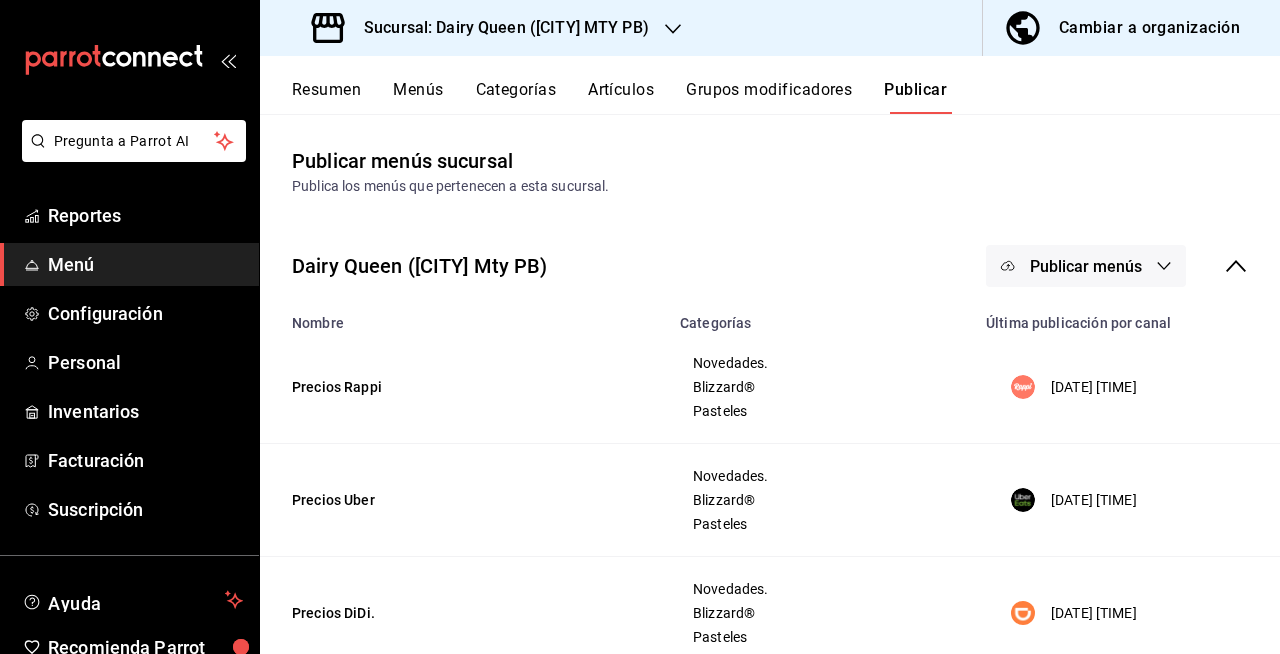 click on "Resumen" at bounding box center [326, 97] 